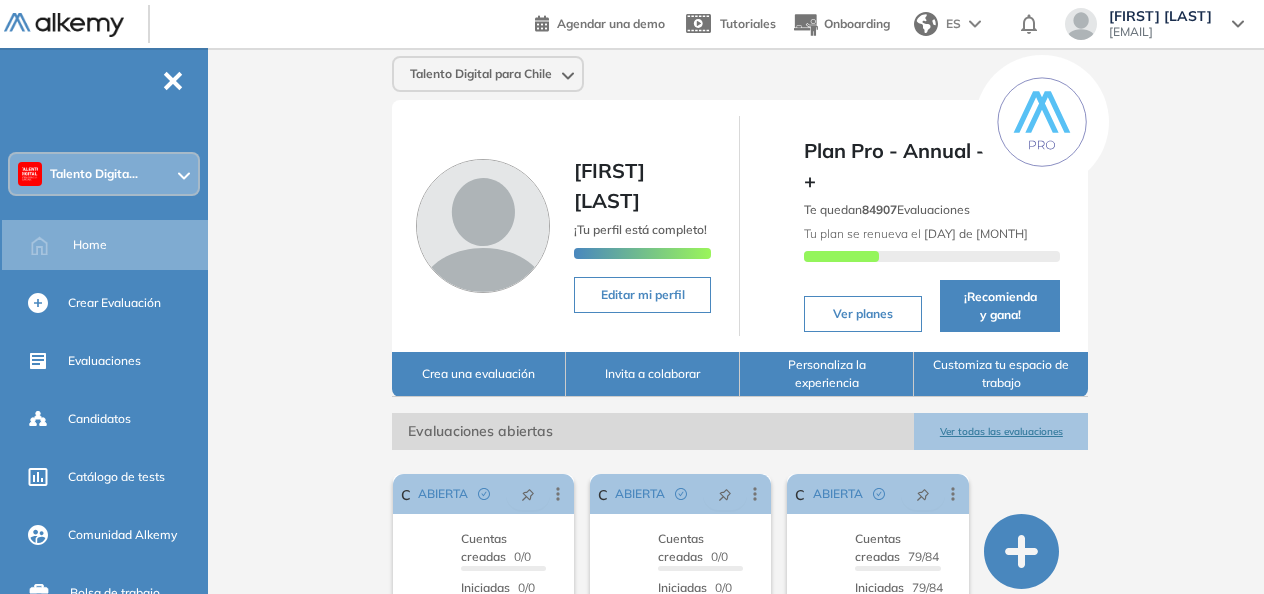 scroll, scrollTop: 0, scrollLeft: 0, axis: both 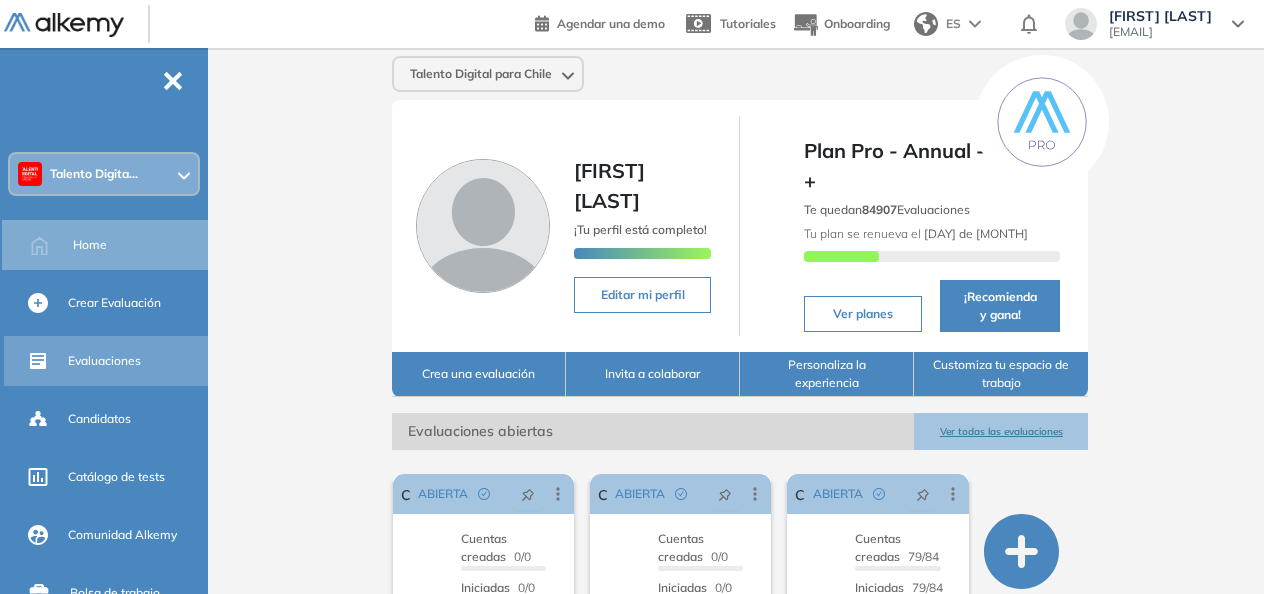 click on "Evaluaciones" at bounding box center [104, 361] 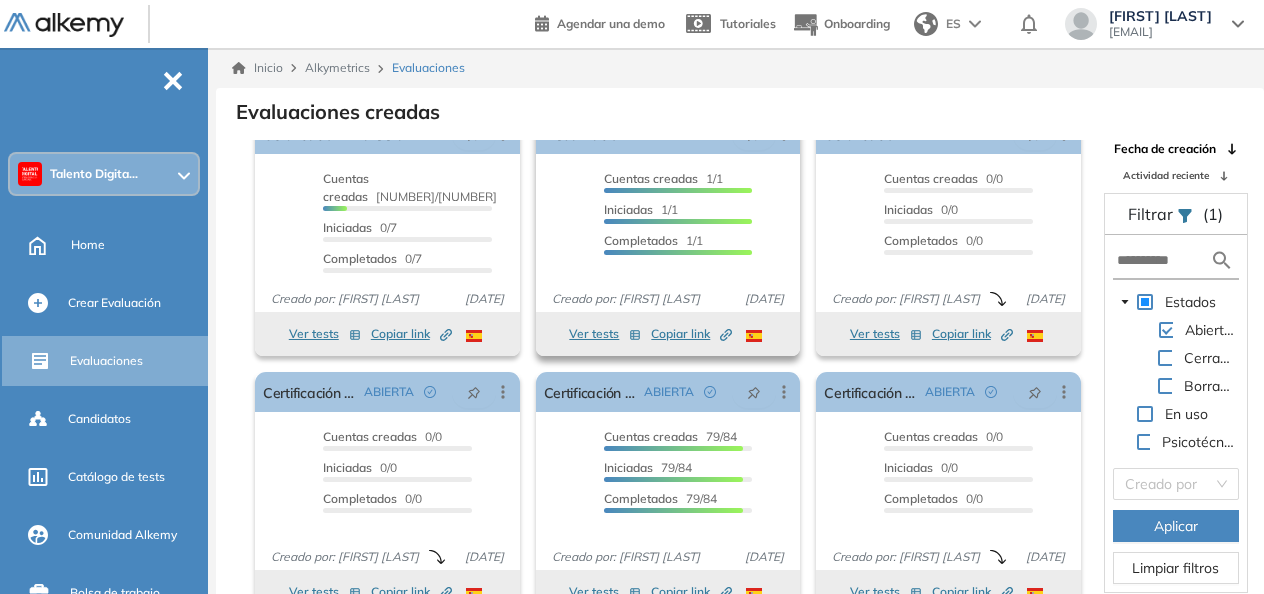 scroll, scrollTop: 0, scrollLeft: 0, axis: both 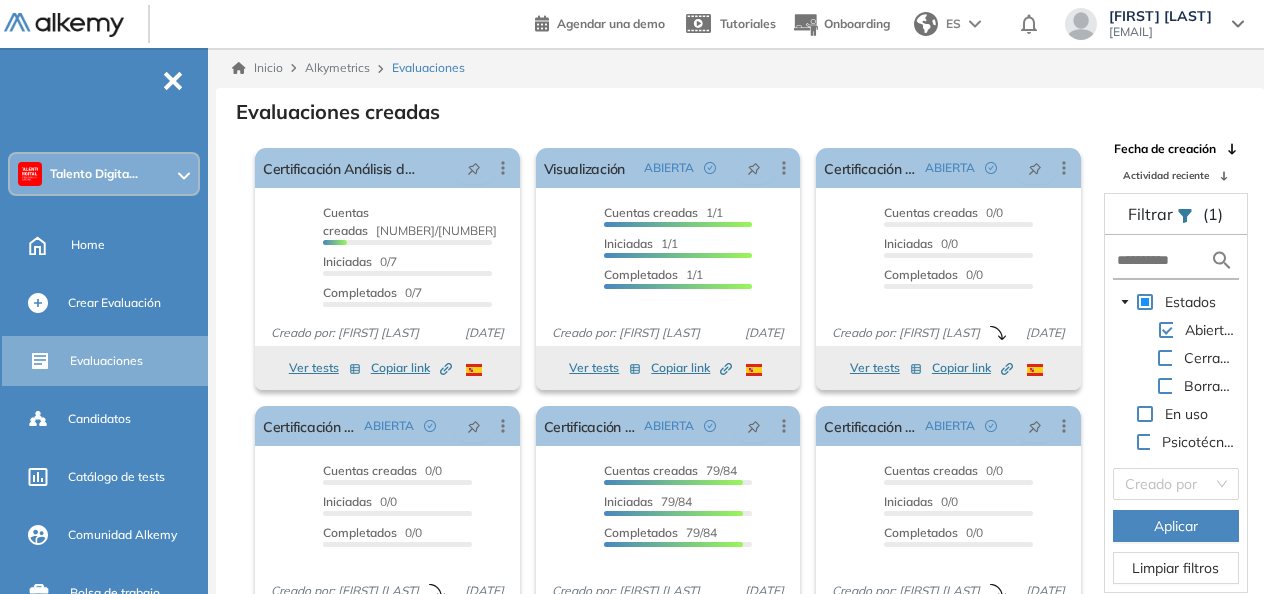 click on "Inicio Alkymetrics Evaluaciones" at bounding box center (740, 68) 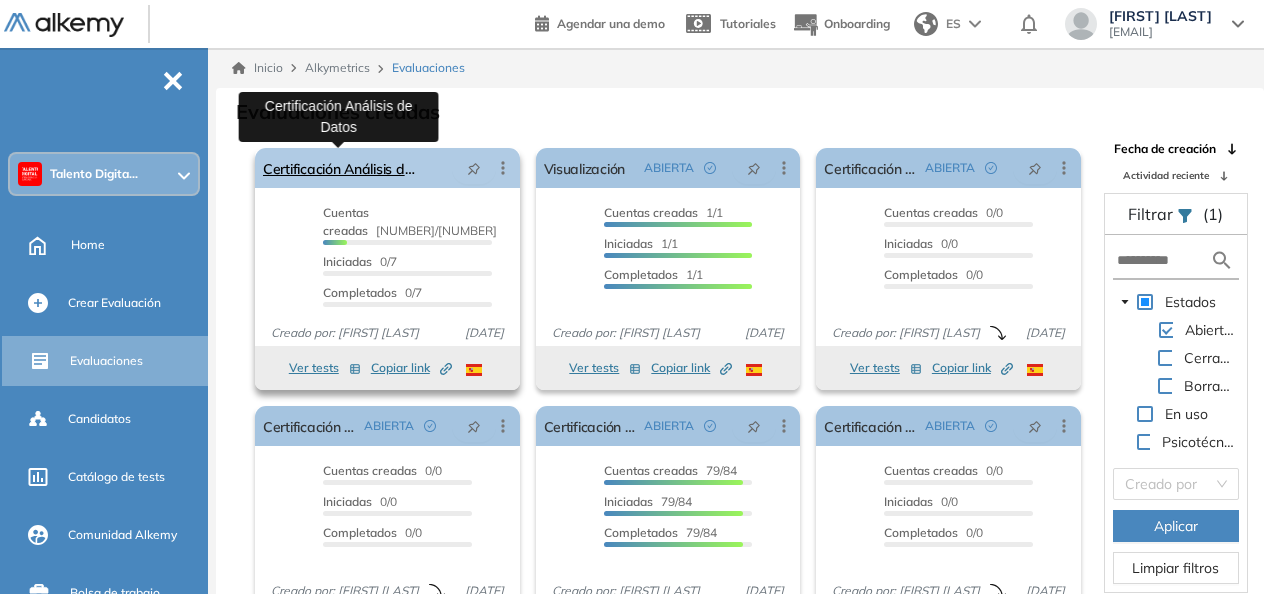 click on "Certificación Análisis de Datos" at bounding box center [340, 168] 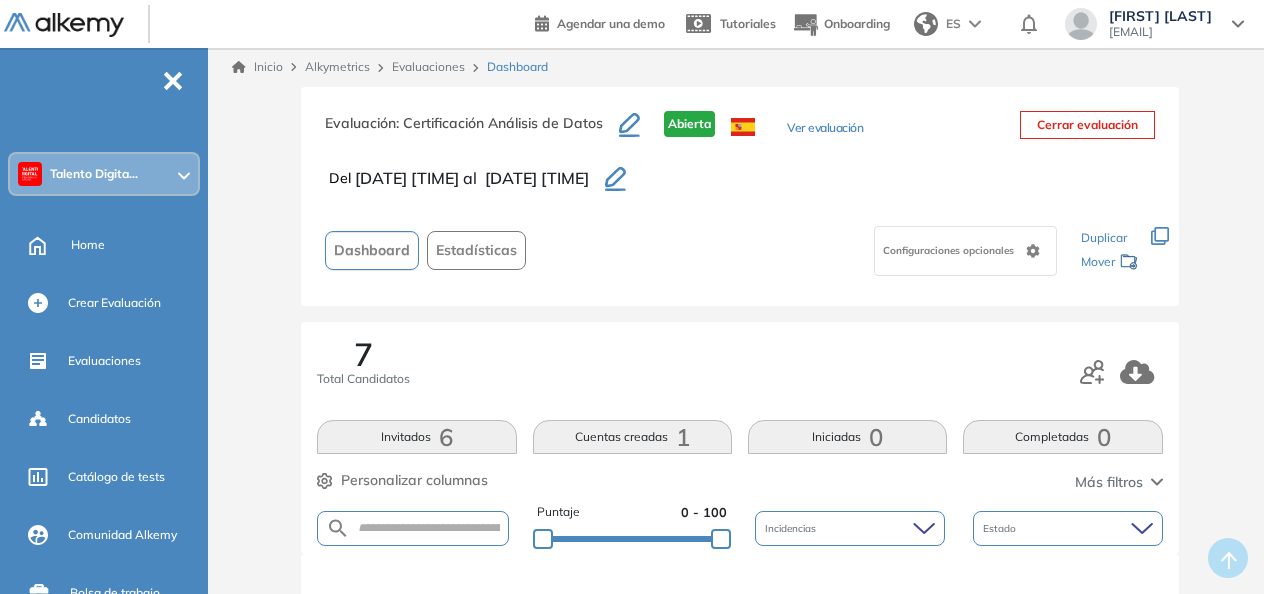 scroll, scrollTop: 2, scrollLeft: 0, axis: vertical 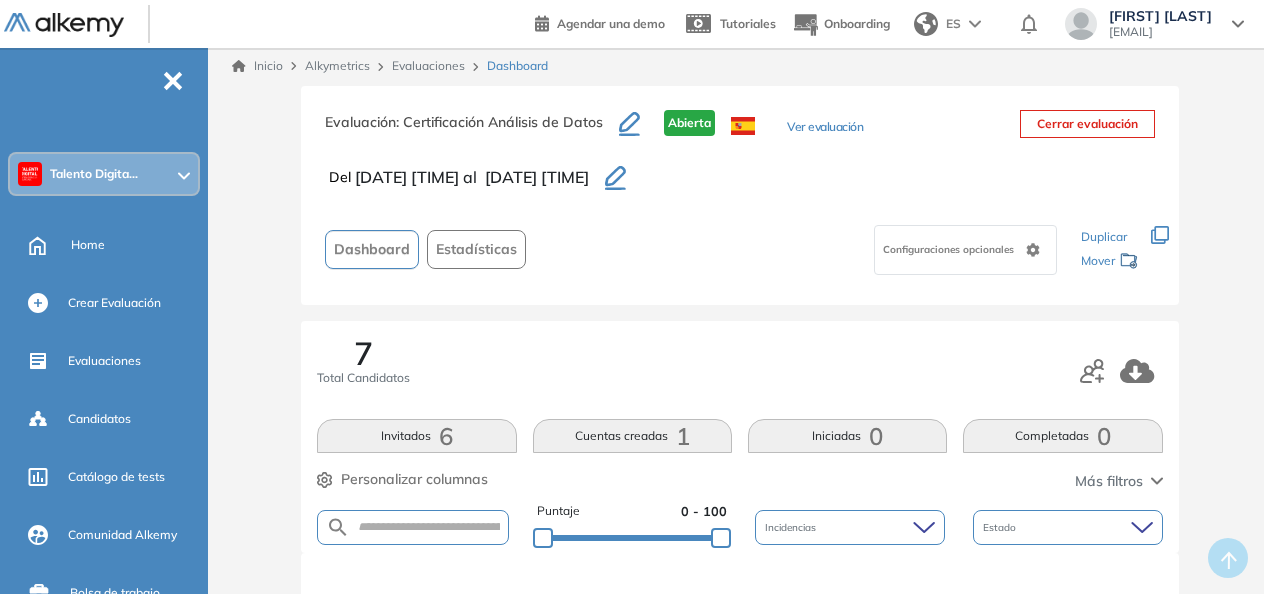 click 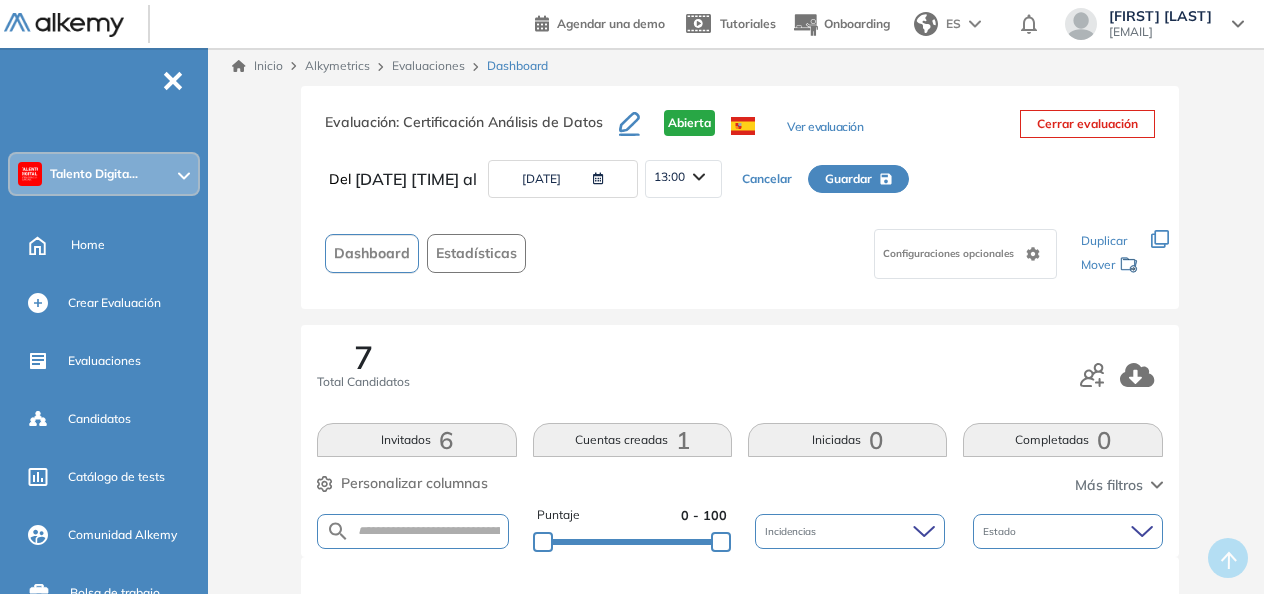 click on "Configuraciones opcionales" at bounding box center (799, 253) 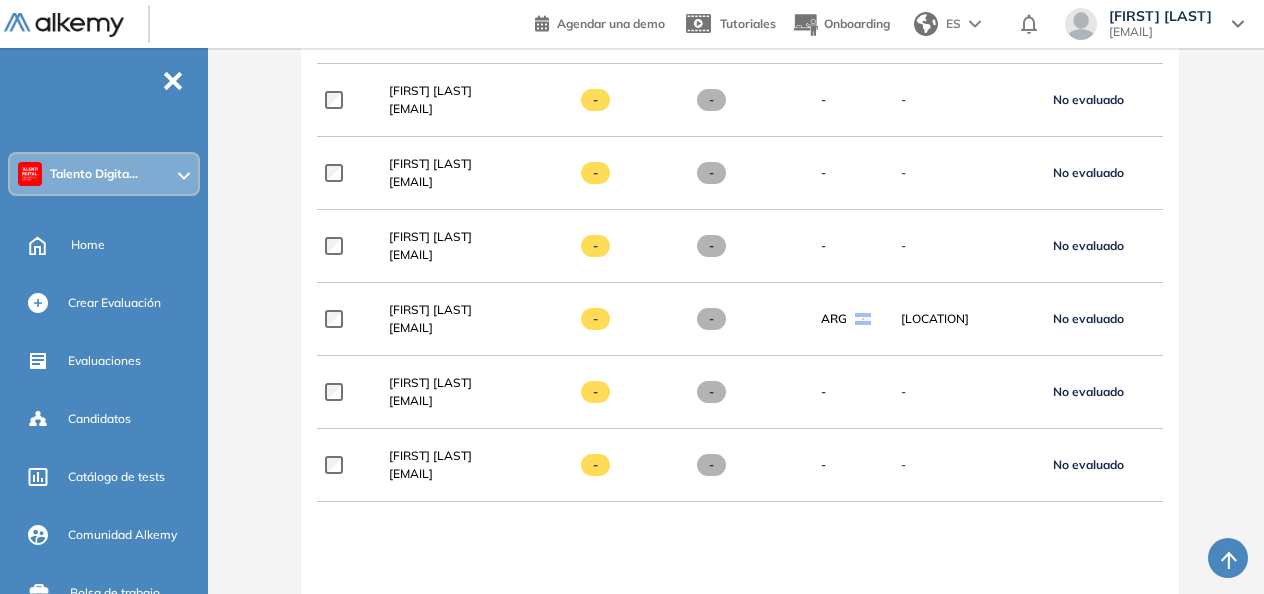 scroll, scrollTop: 0, scrollLeft: 0, axis: both 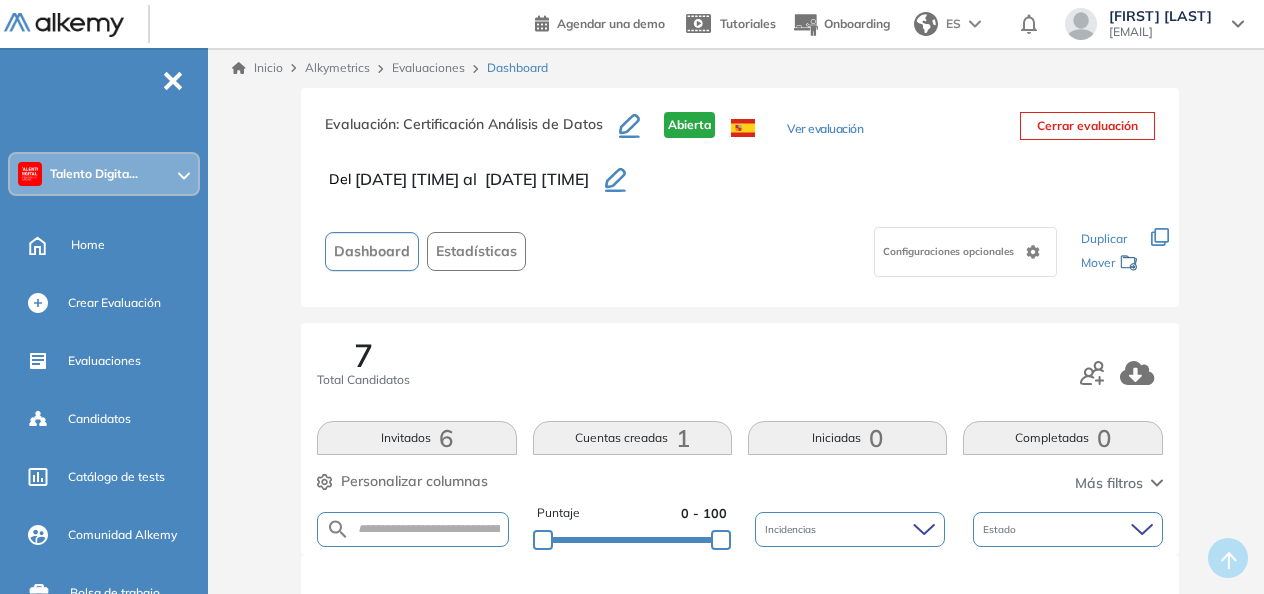 click 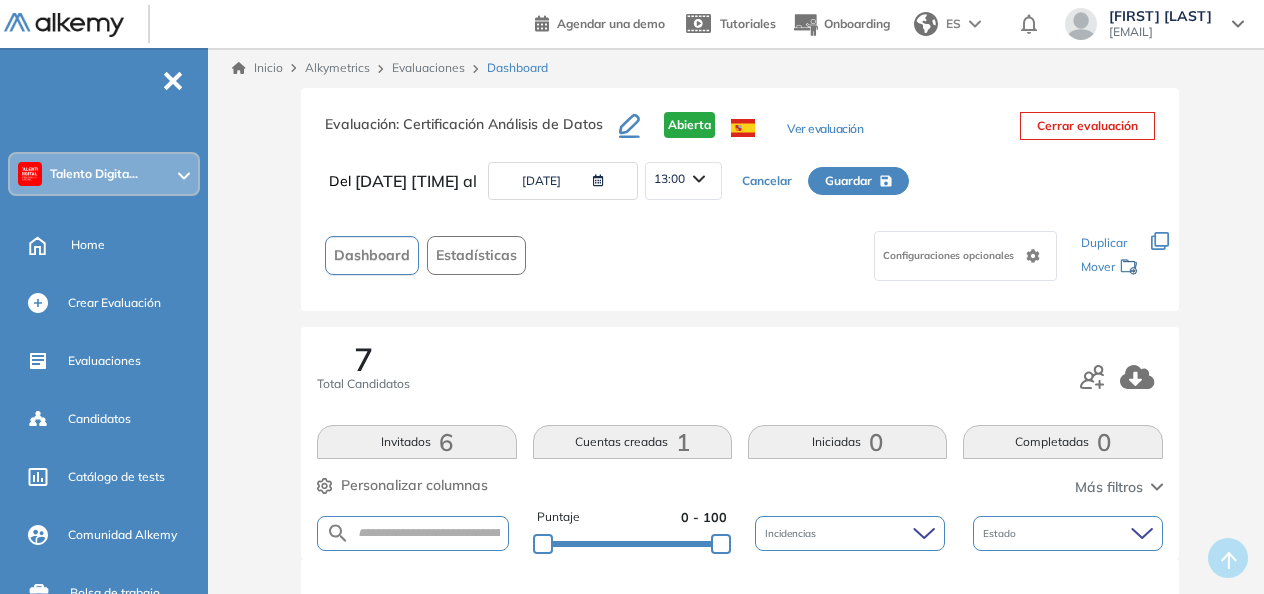click on "13:00" at bounding box center [669, 179] 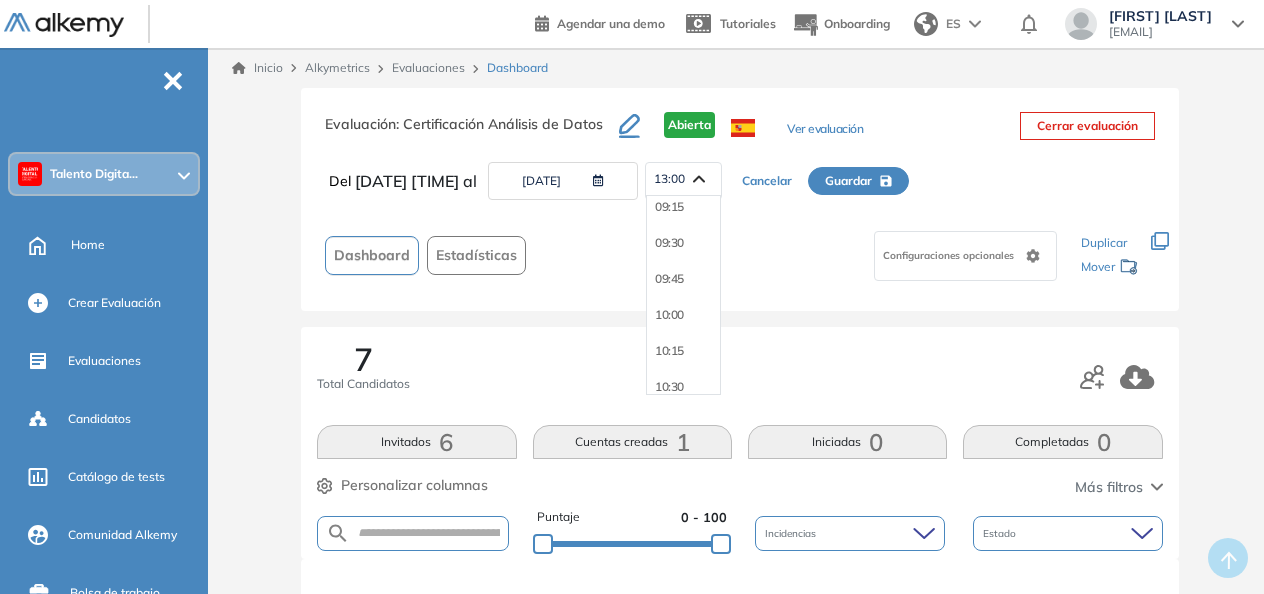 scroll, scrollTop: 1349, scrollLeft: 0, axis: vertical 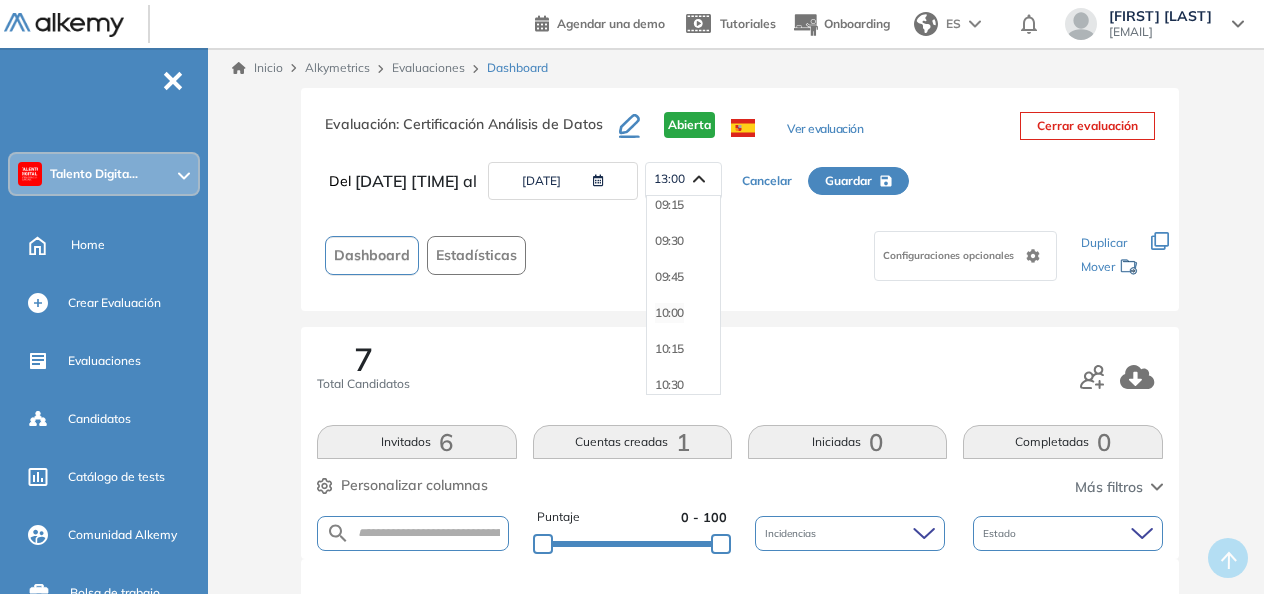 click on "10:00" at bounding box center (669, 313) 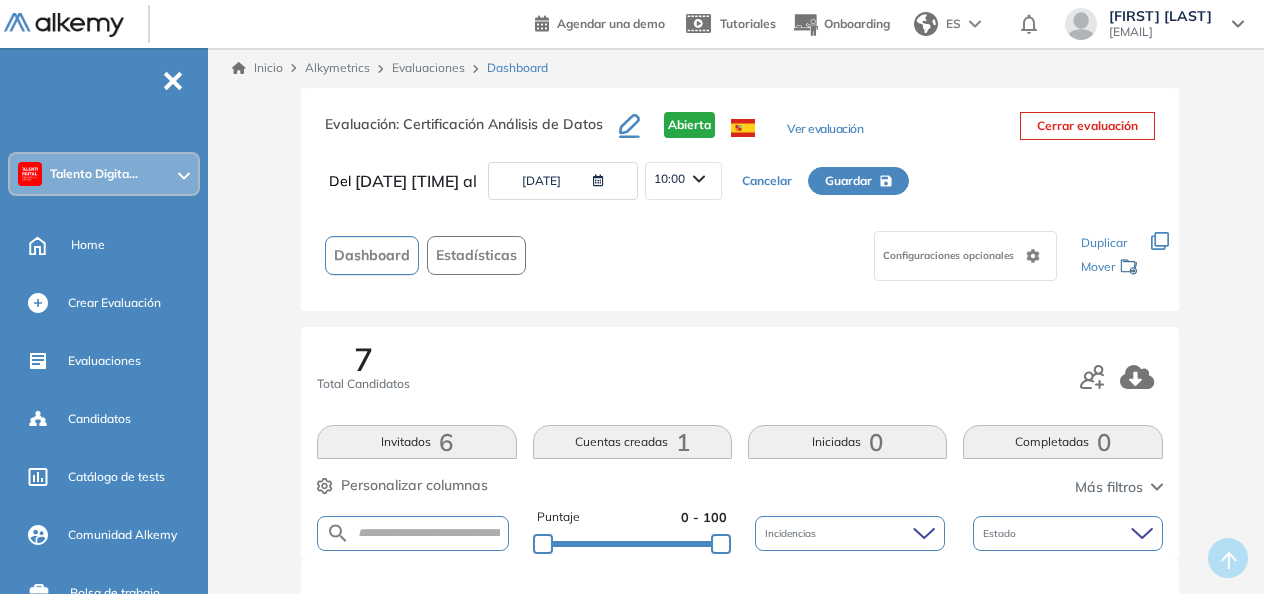 click on "Guardar" at bounding box center (848, 181) 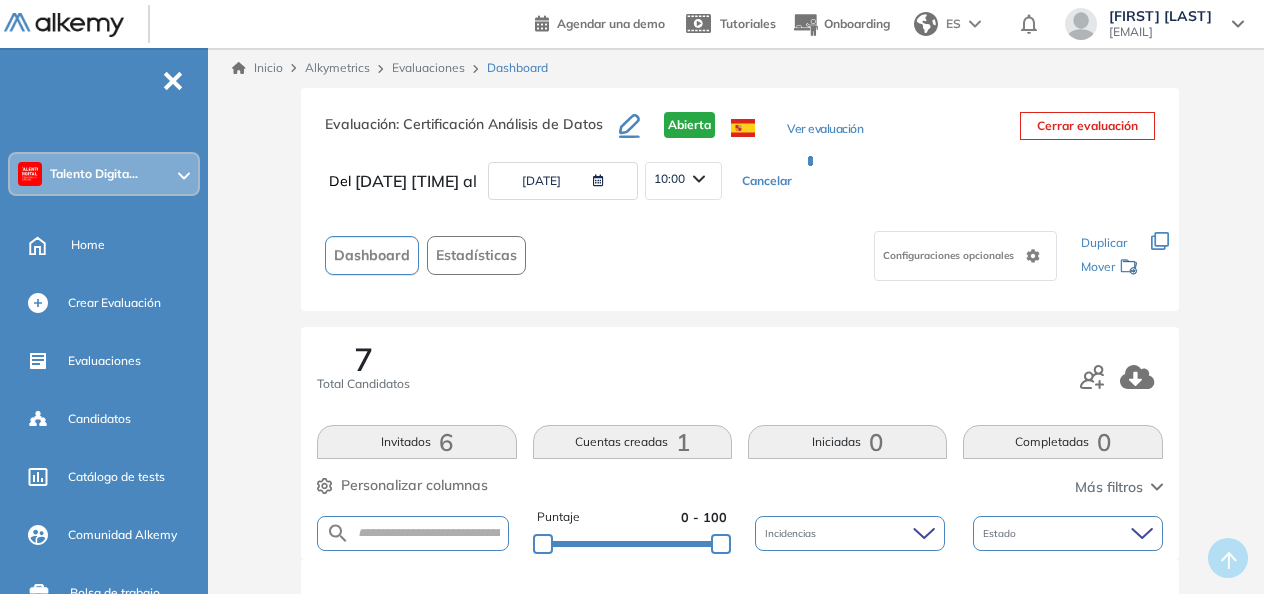 type on "**********" 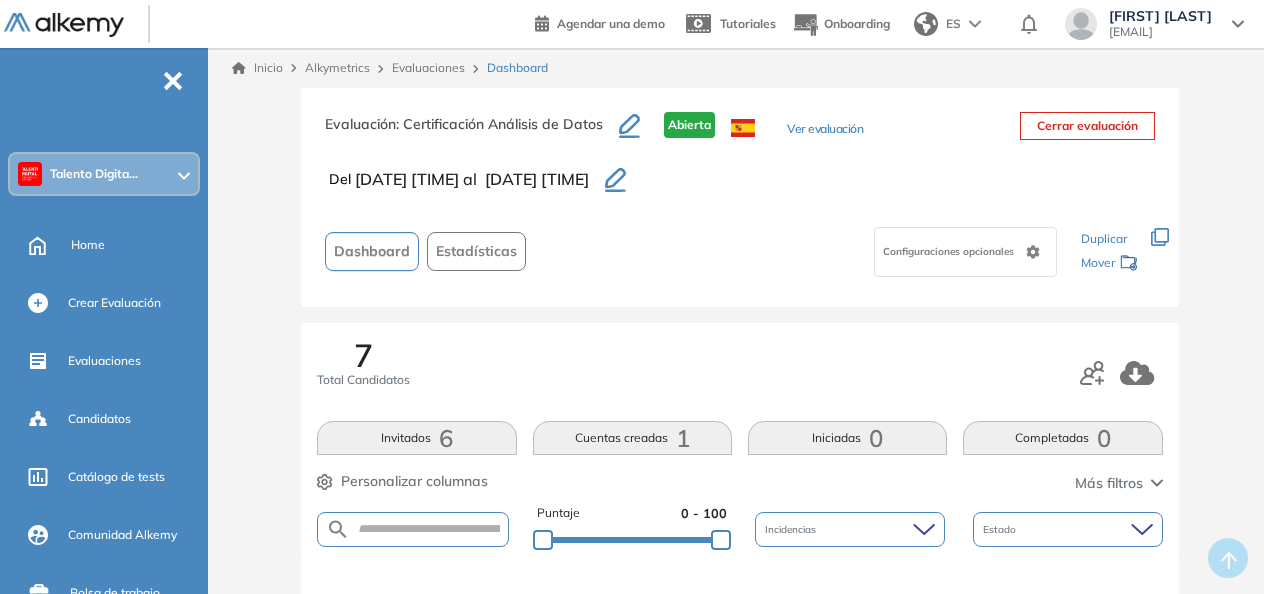 click 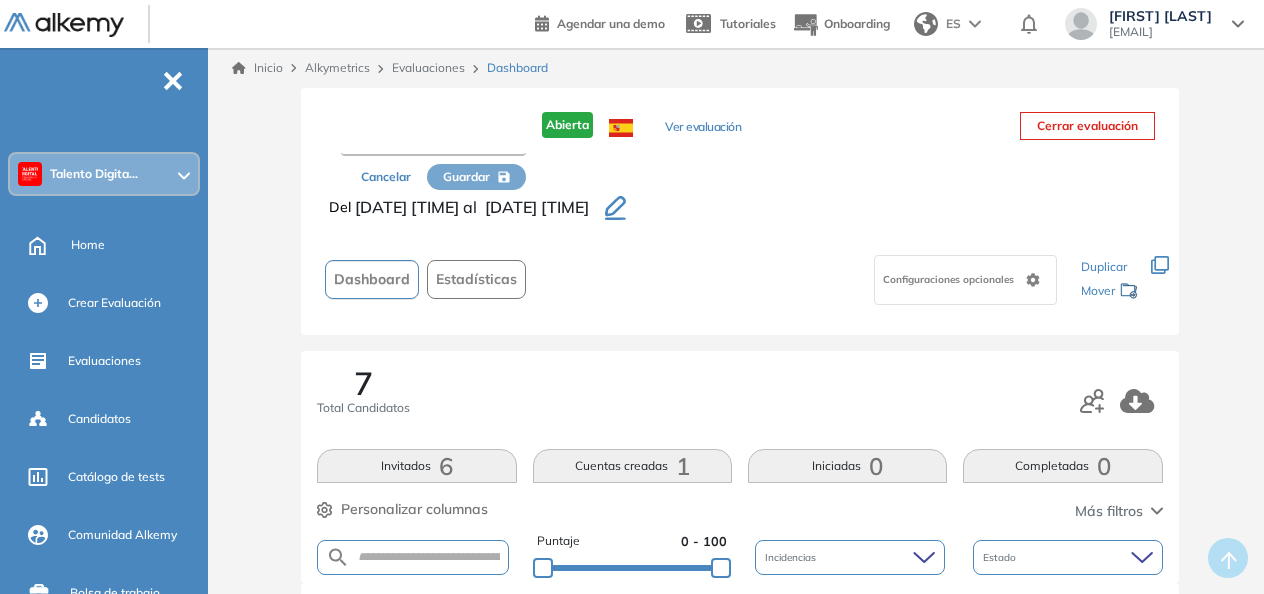 click at bounding box center (433, 138) 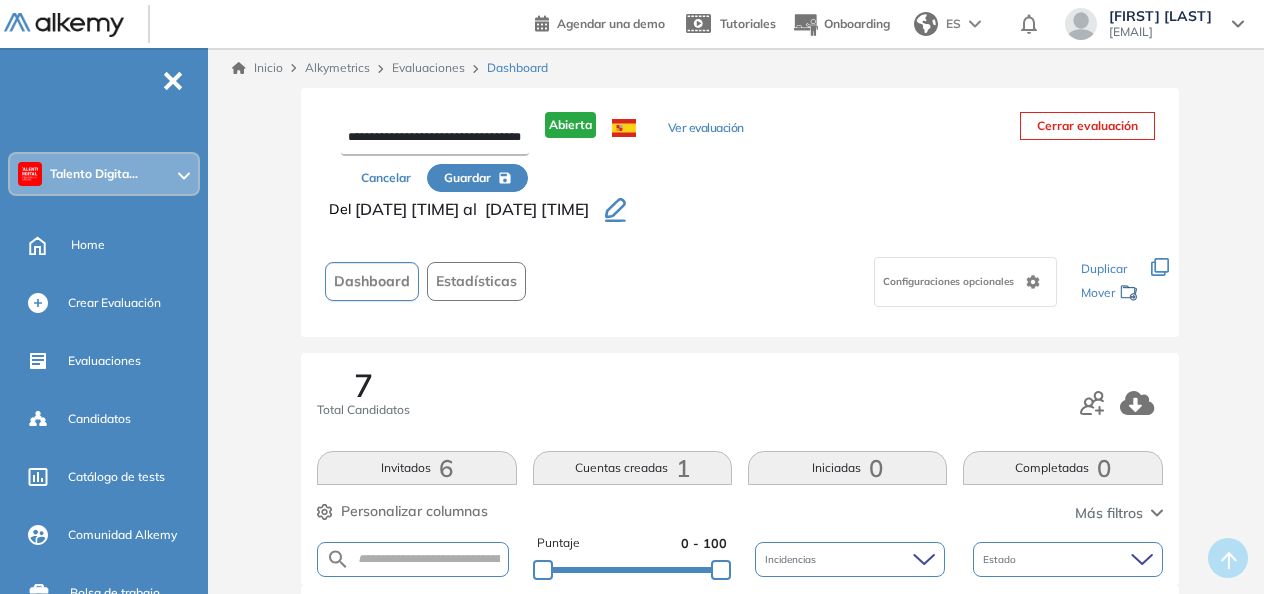type on "**********" 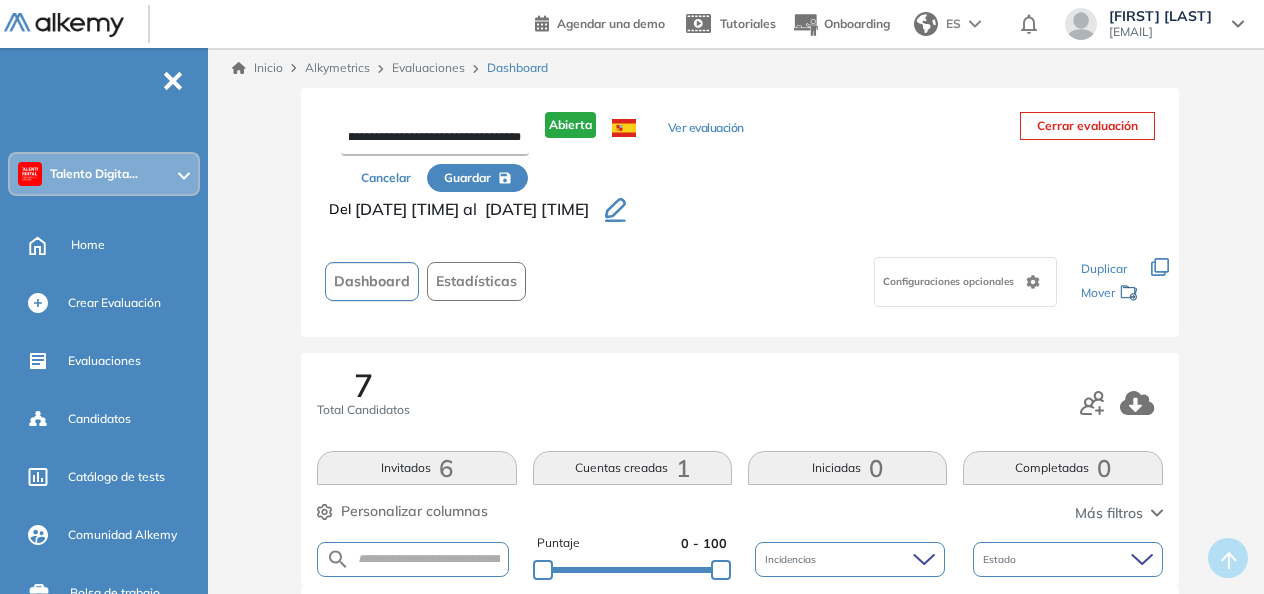 scroll, scrollTop: 0, scrollLeft: 29, axis: horizontal 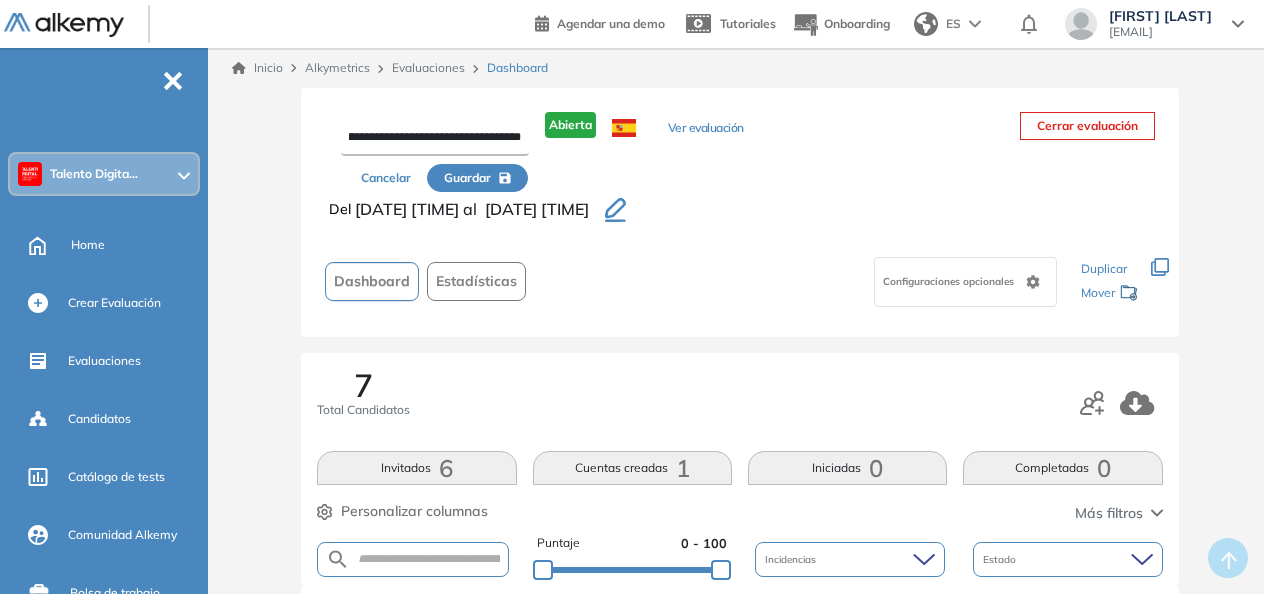 click on "**********" at bounding box center (435, 138) 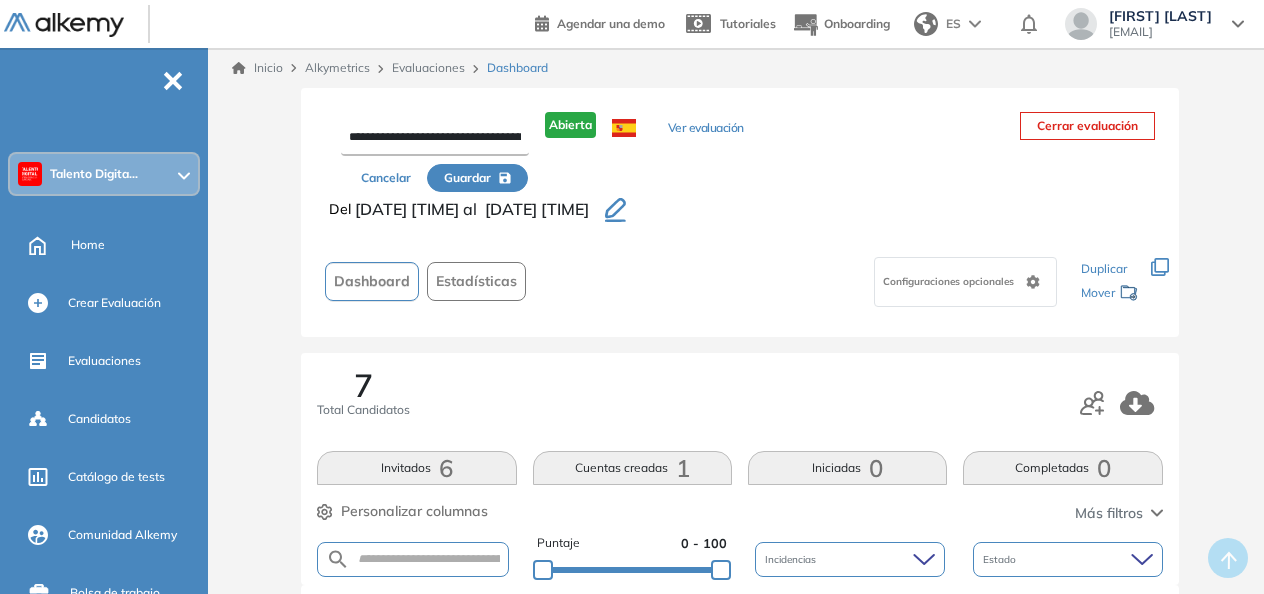 click on "**********" at bounding box center [435, 138] 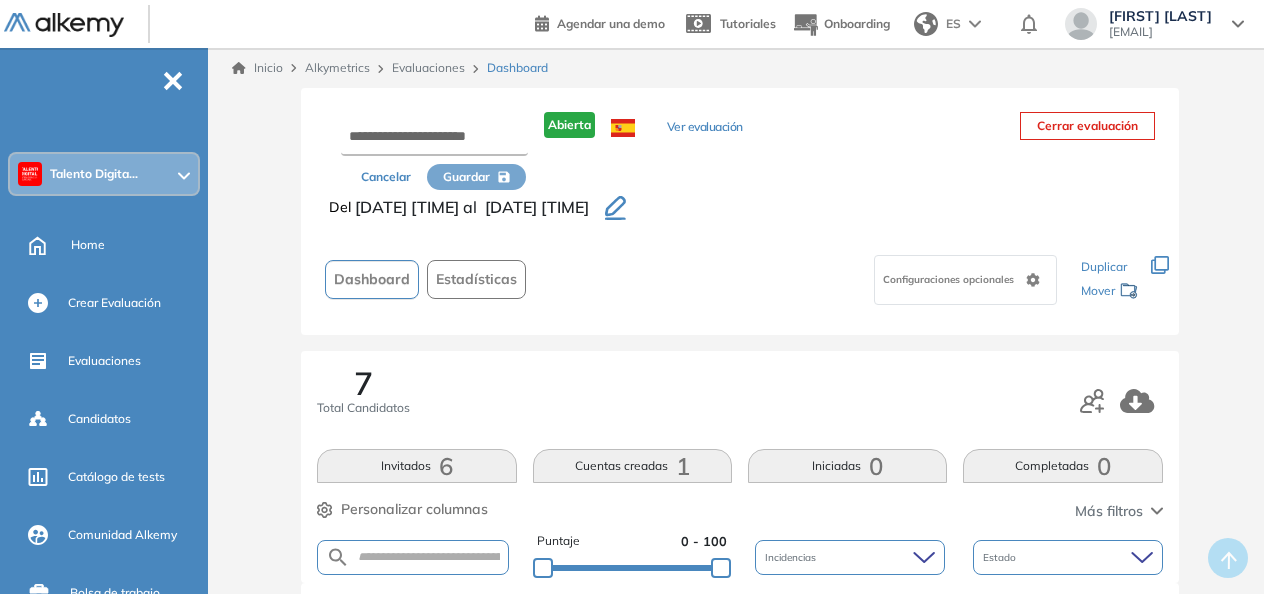 click on "Cancelar" at bounding box center (386, 177) 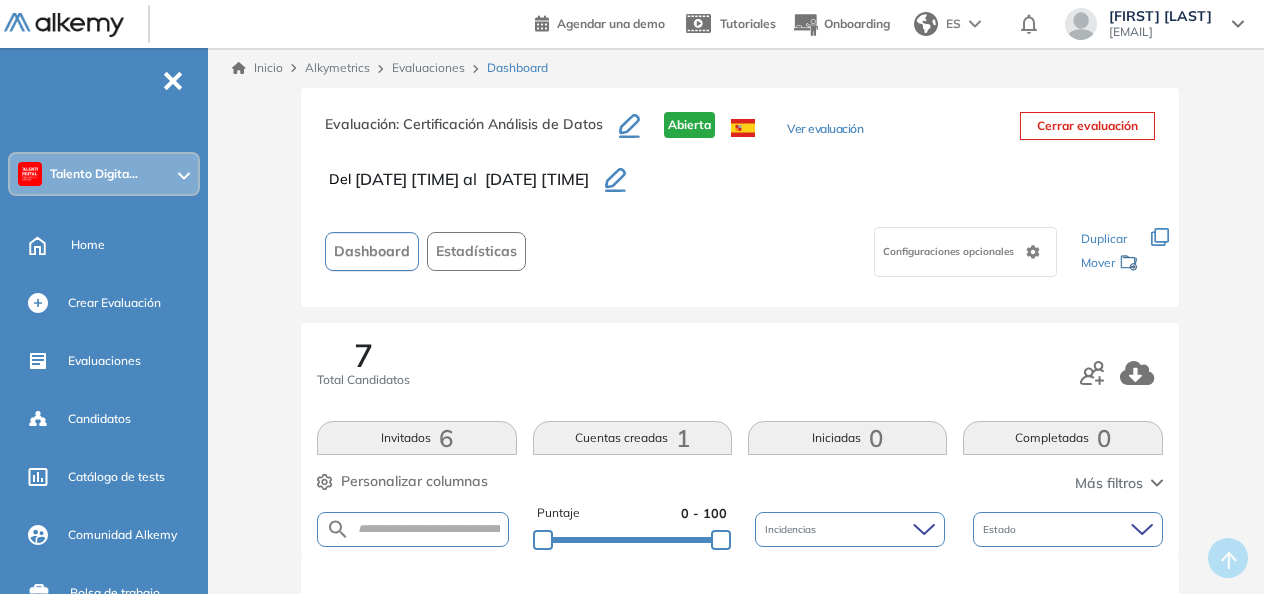 click on "Evaluaciones" at bounding box center (428, 67) 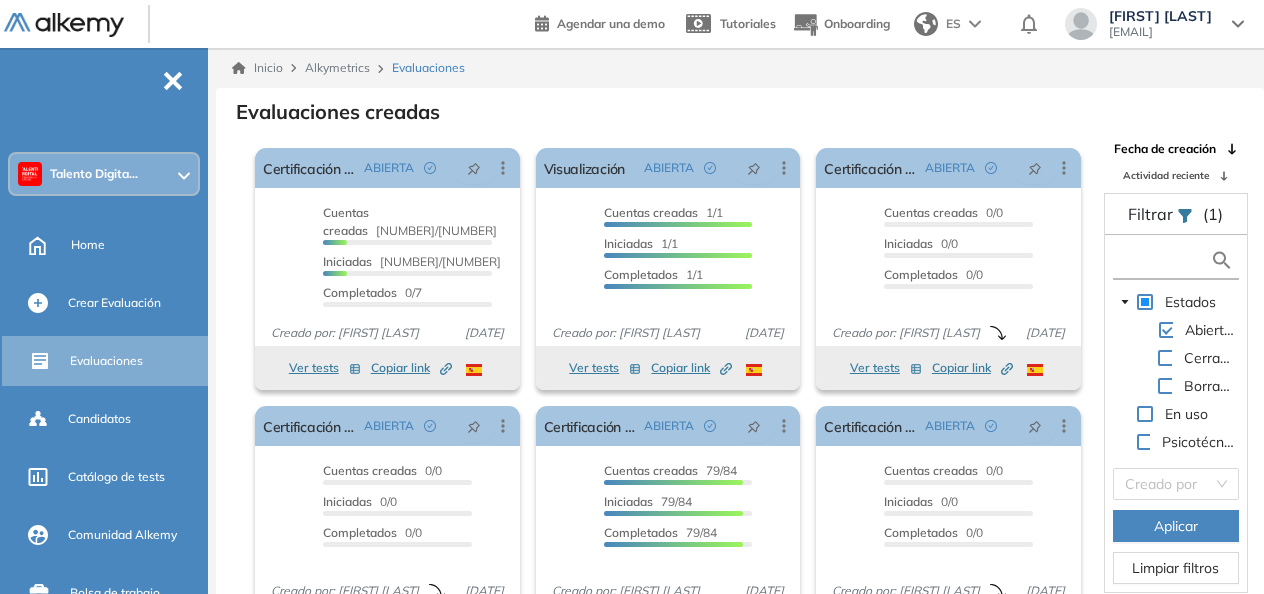 click at bounding box center [1163, 260] 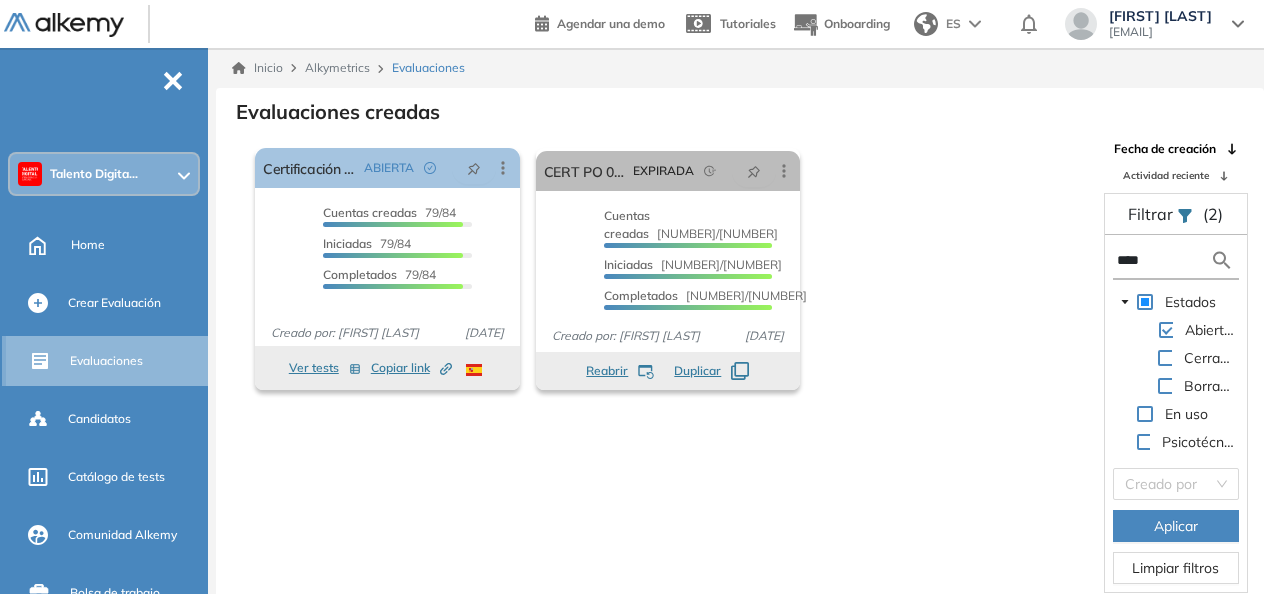 click on "Evaluaciones" at bounding box center (138, 361) 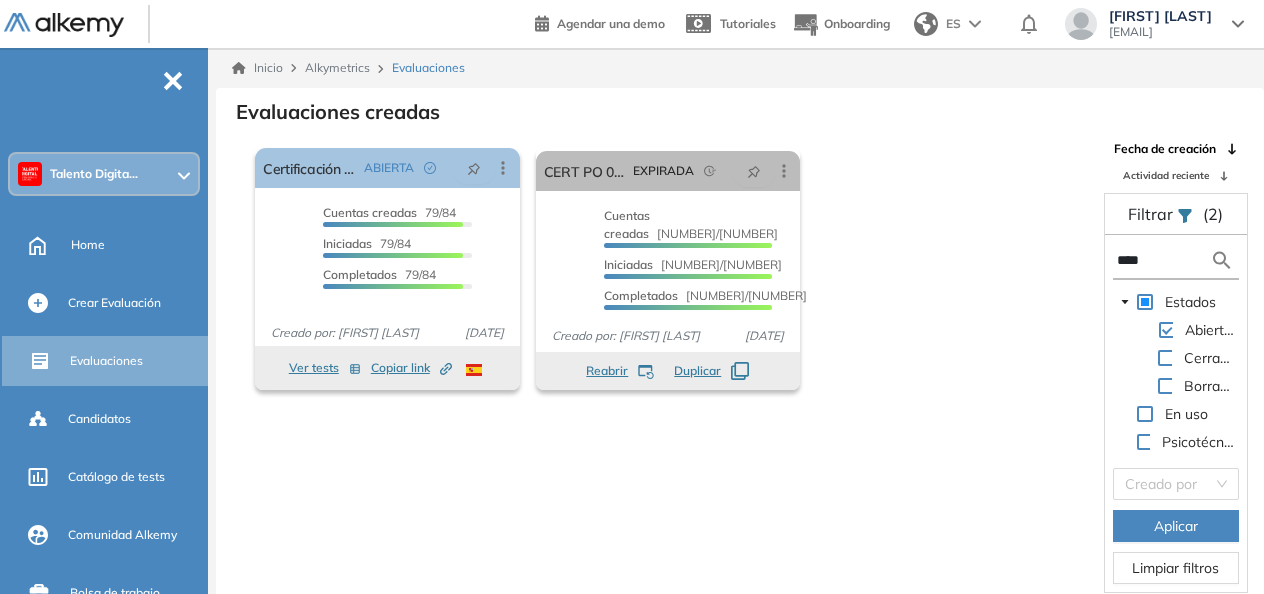 click on "****" at bounding box center (1163, 260) 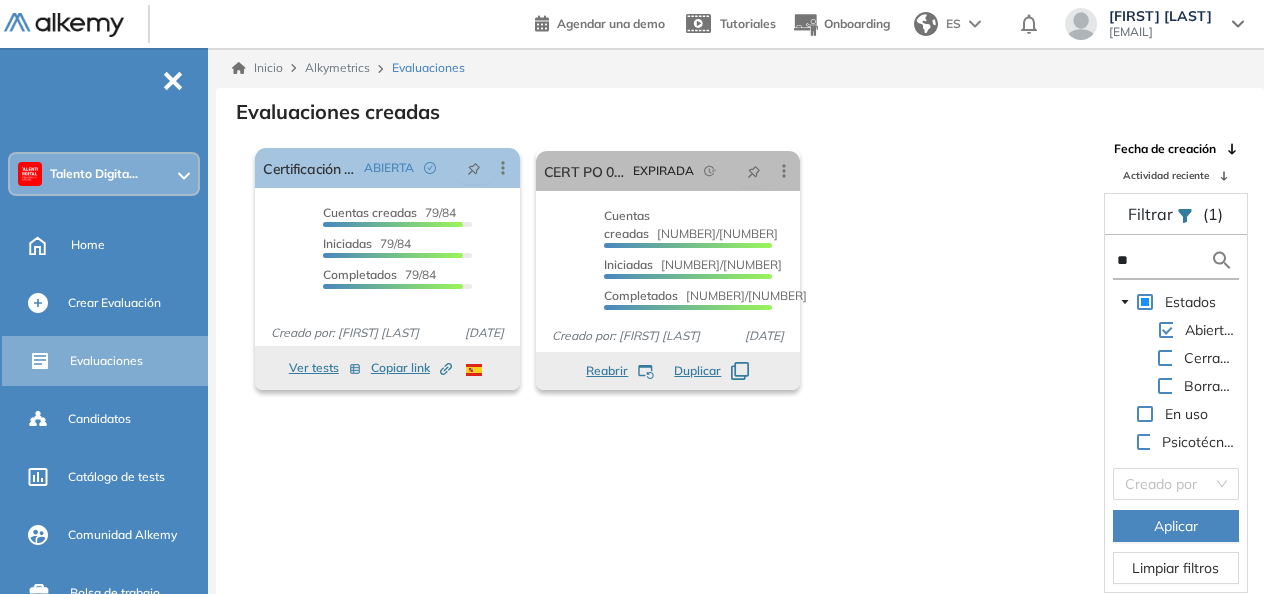 type on "*" 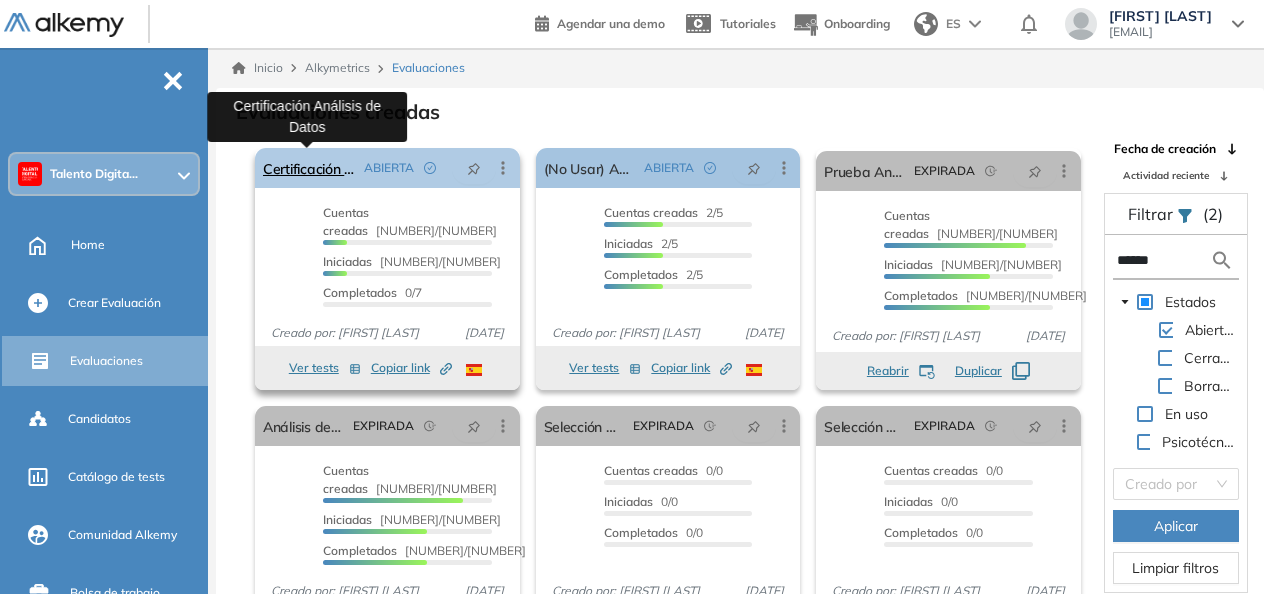 type on "******" 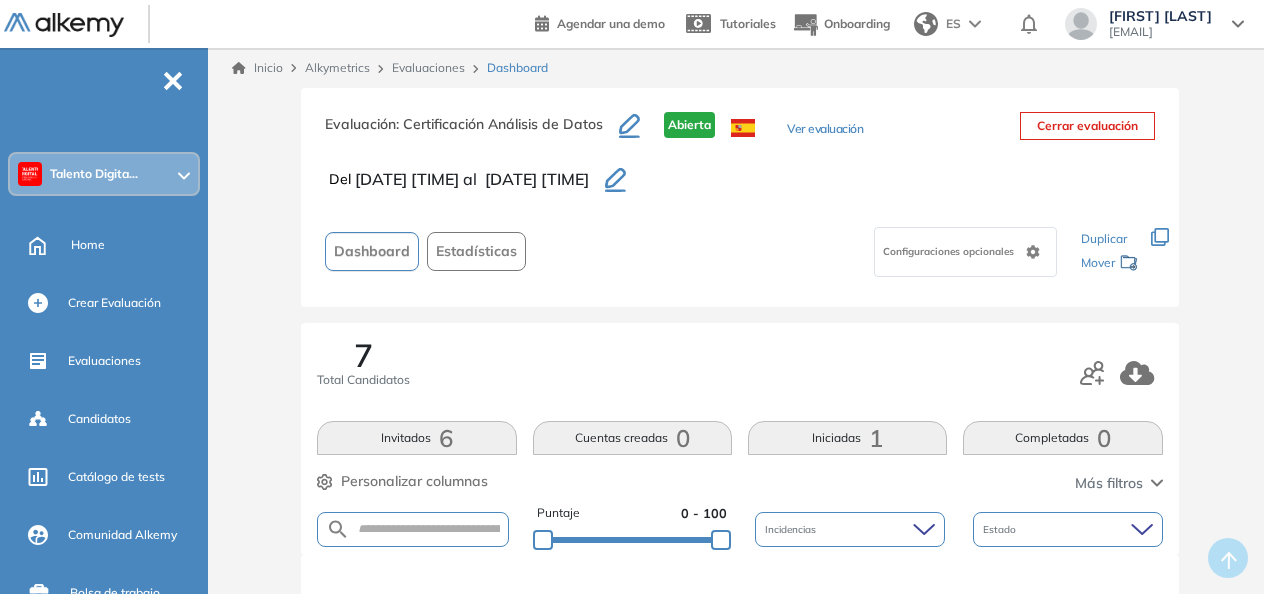 click 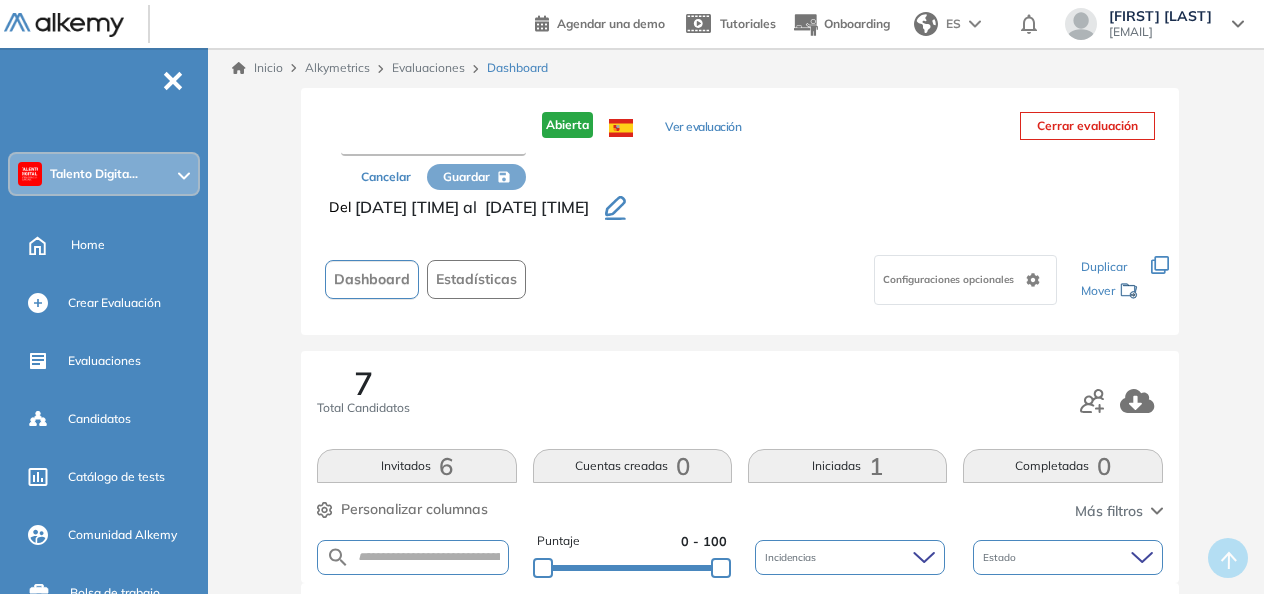 click at bounding box center (433, 138) 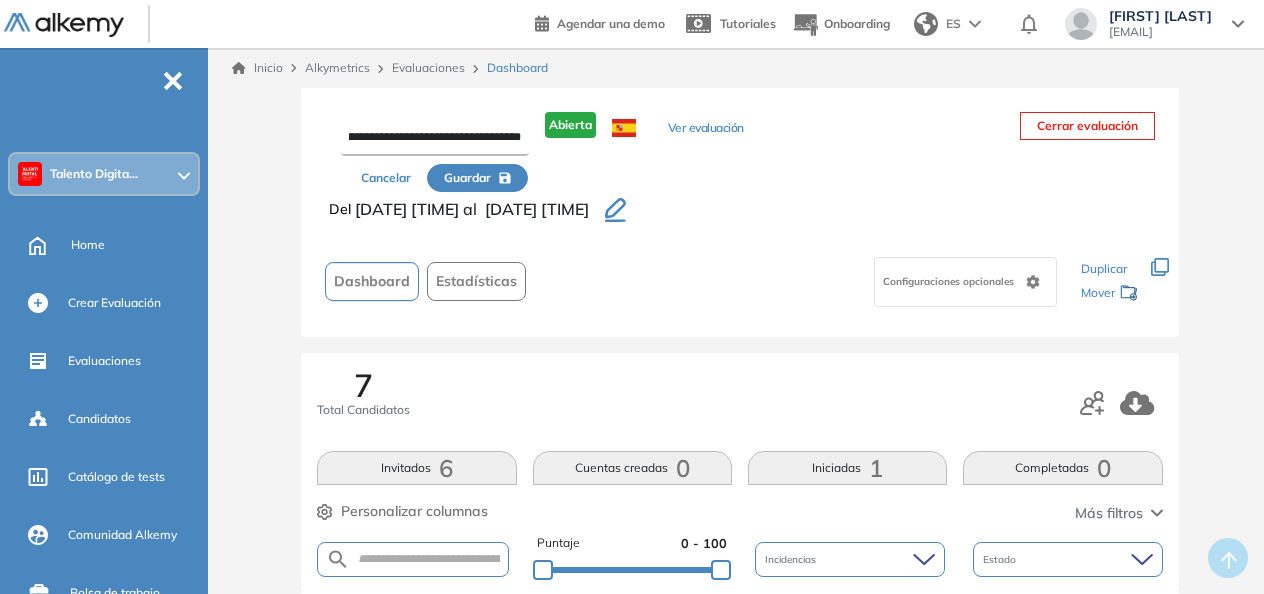 scroll, scrollTop: 0, scrollLeft: 29, axis: horizontal 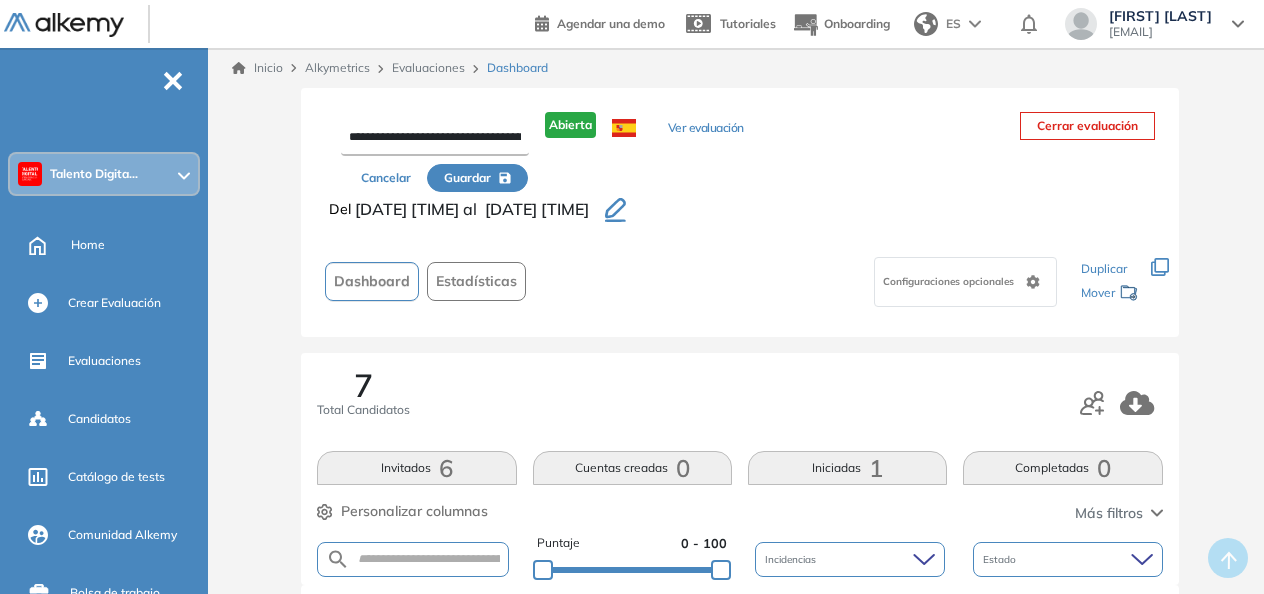 click on "Guardar" at bounding box center [467, 178] 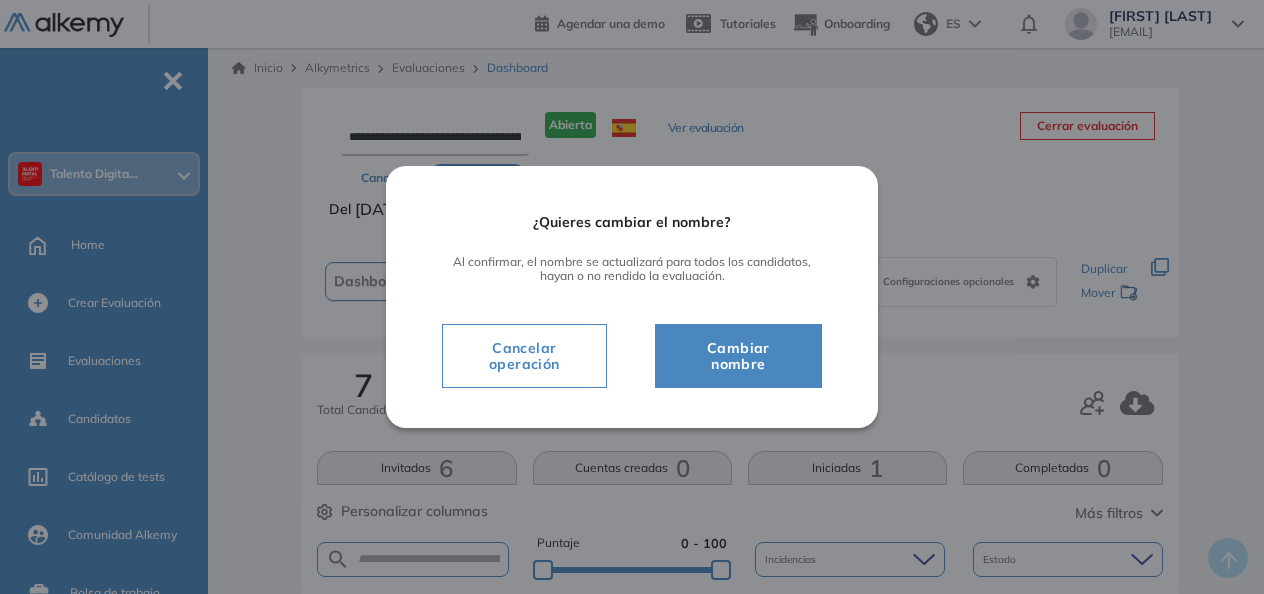 click on "Cambiar nombre" at bounding box center [738, 356] 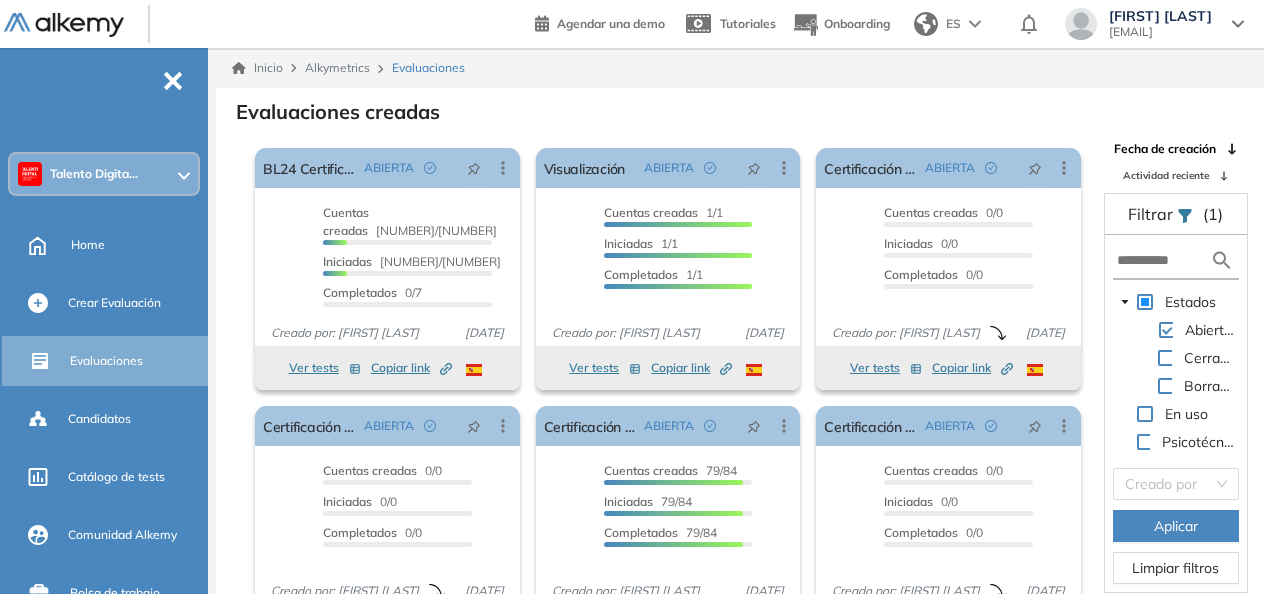 scroll, scrollTop: 40, scrollLeft: 0, axis: vertical 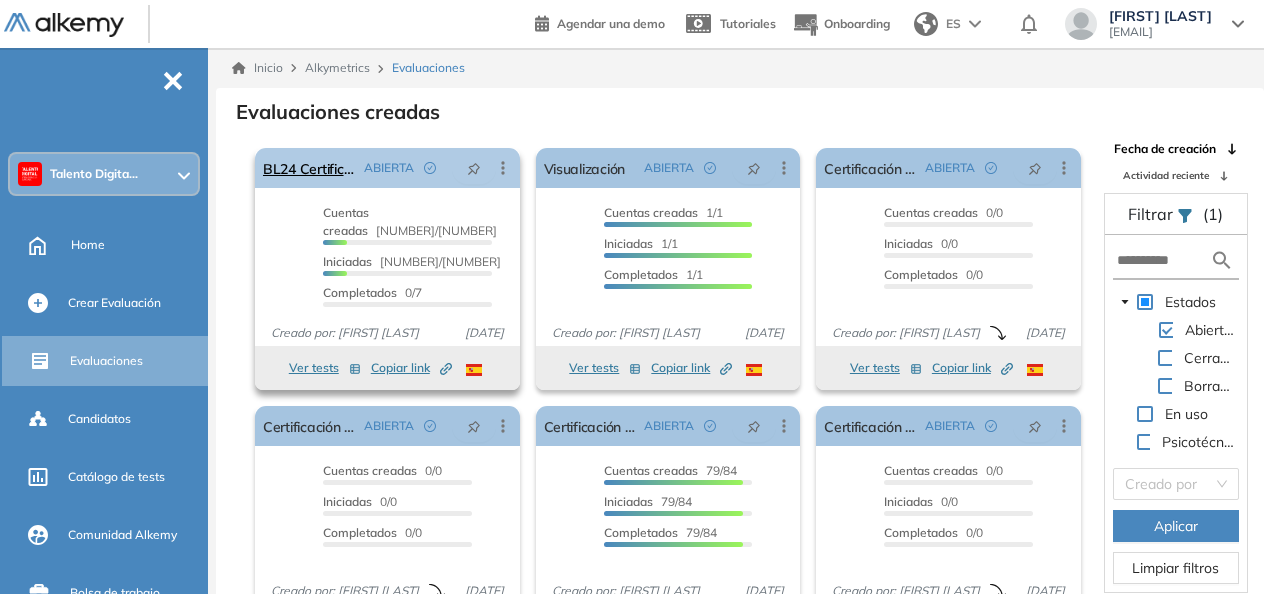click 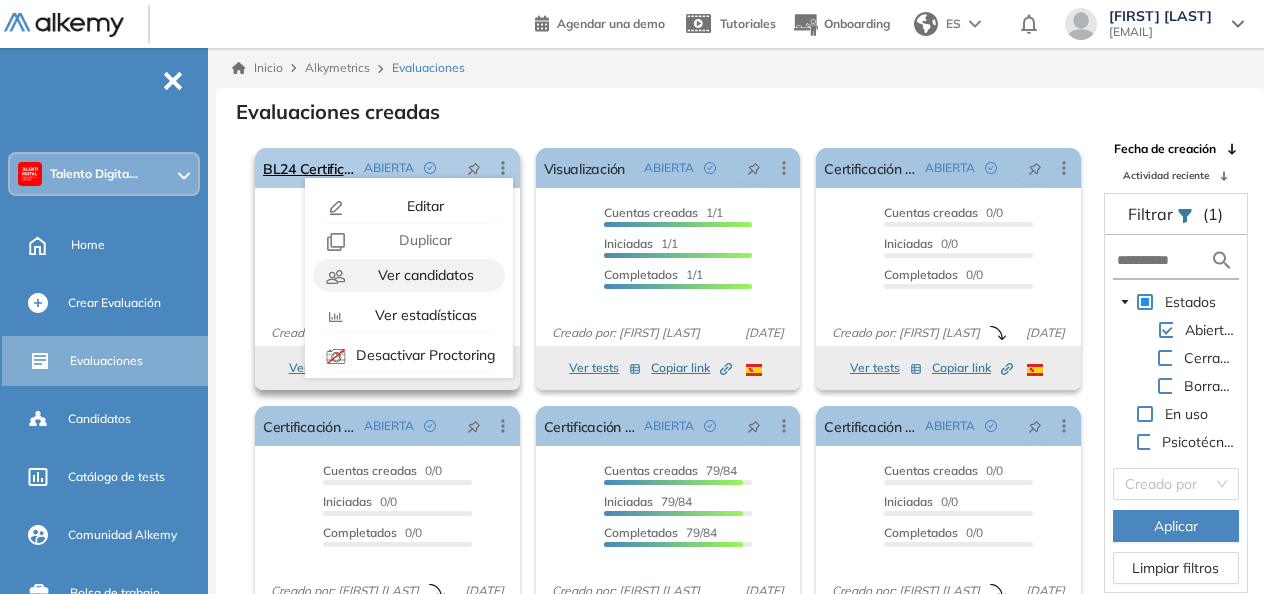 scroll, scrollTop: 125, scrollLeft: 0, axis: vertical 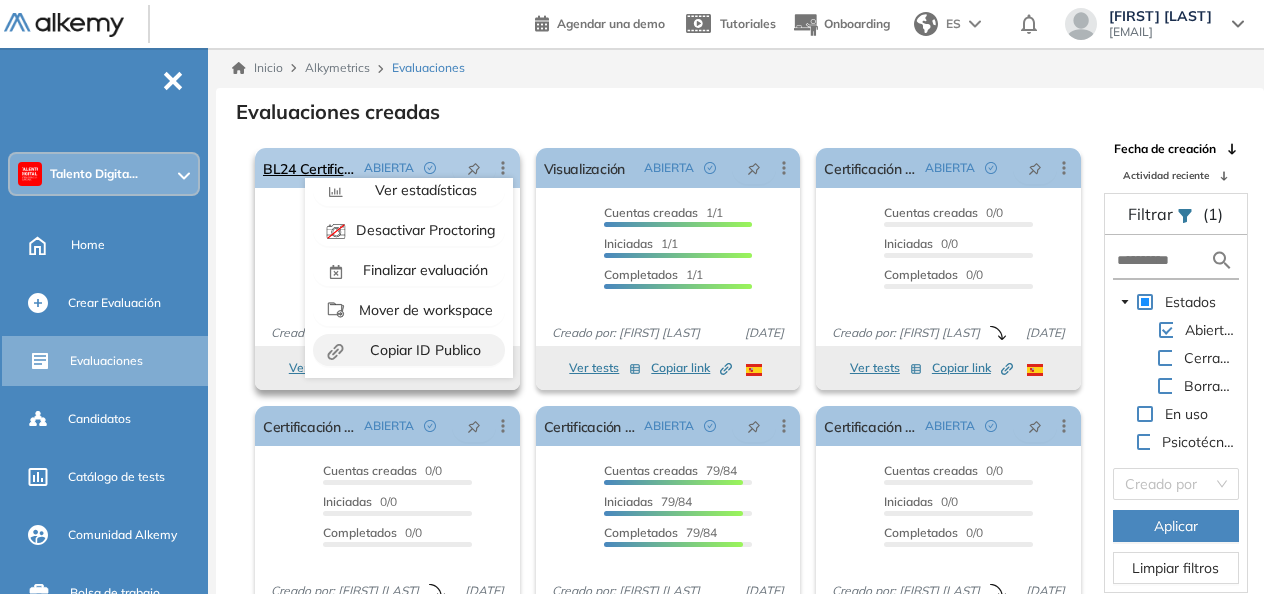 click on "Copiar ID Publico" at bounding box center [423, 350] 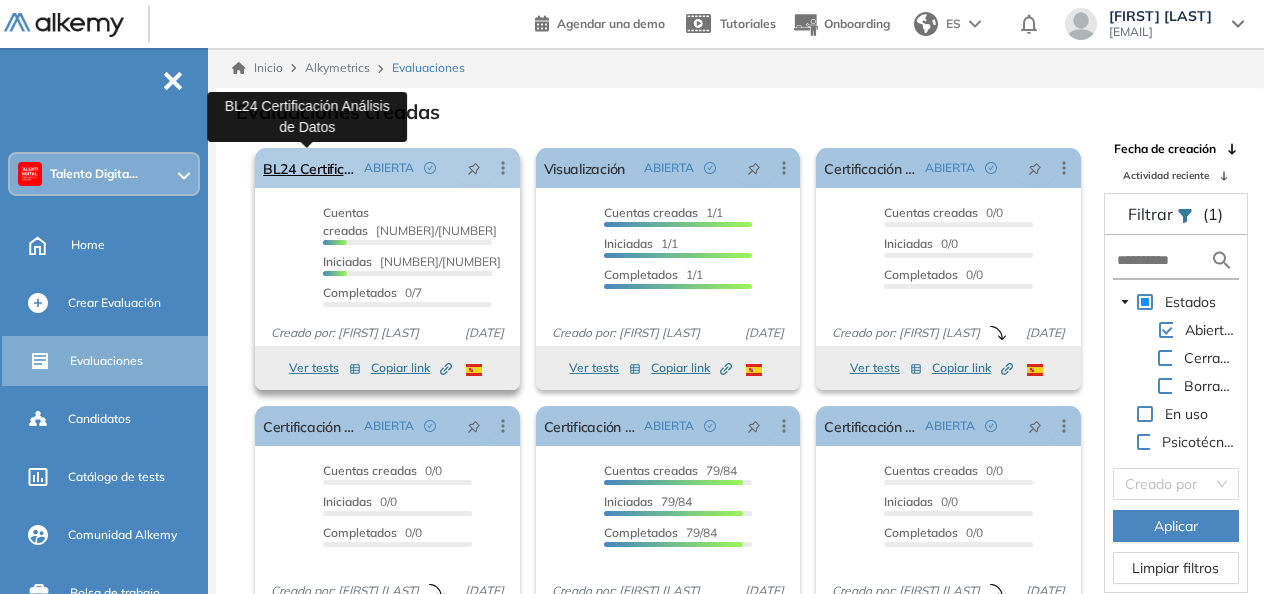 click on "BL24 Certificación Análisis de Datos" at bounding box center [309, 168] 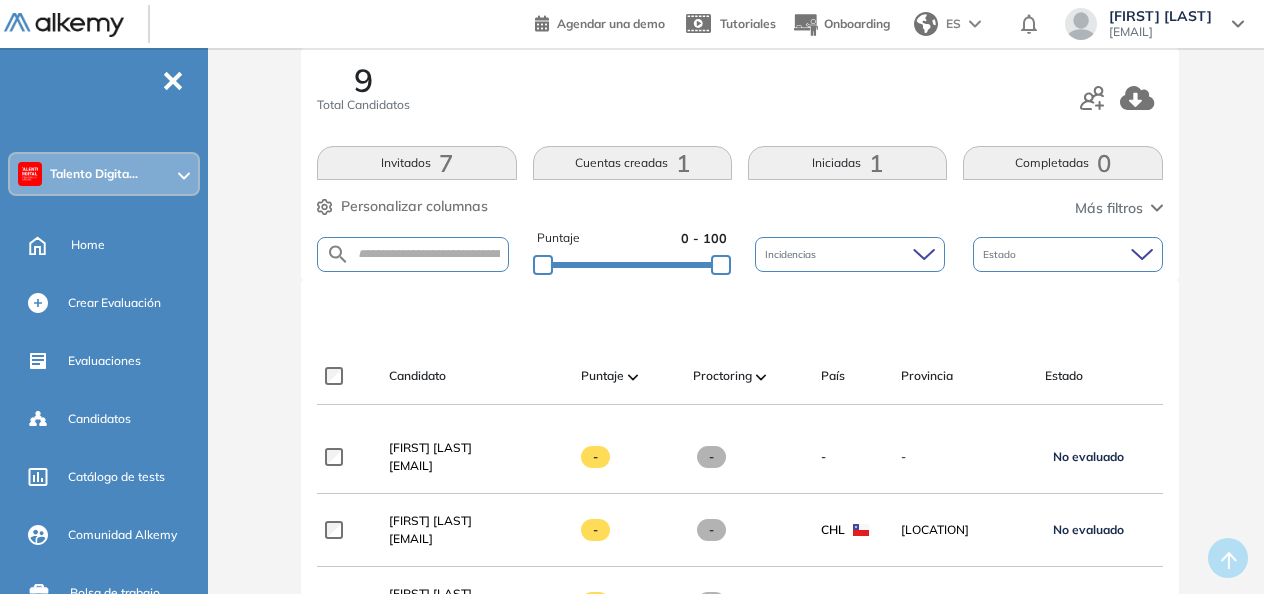 scroll, scrollTop: 0, scrollLeft: 0, axis: both 